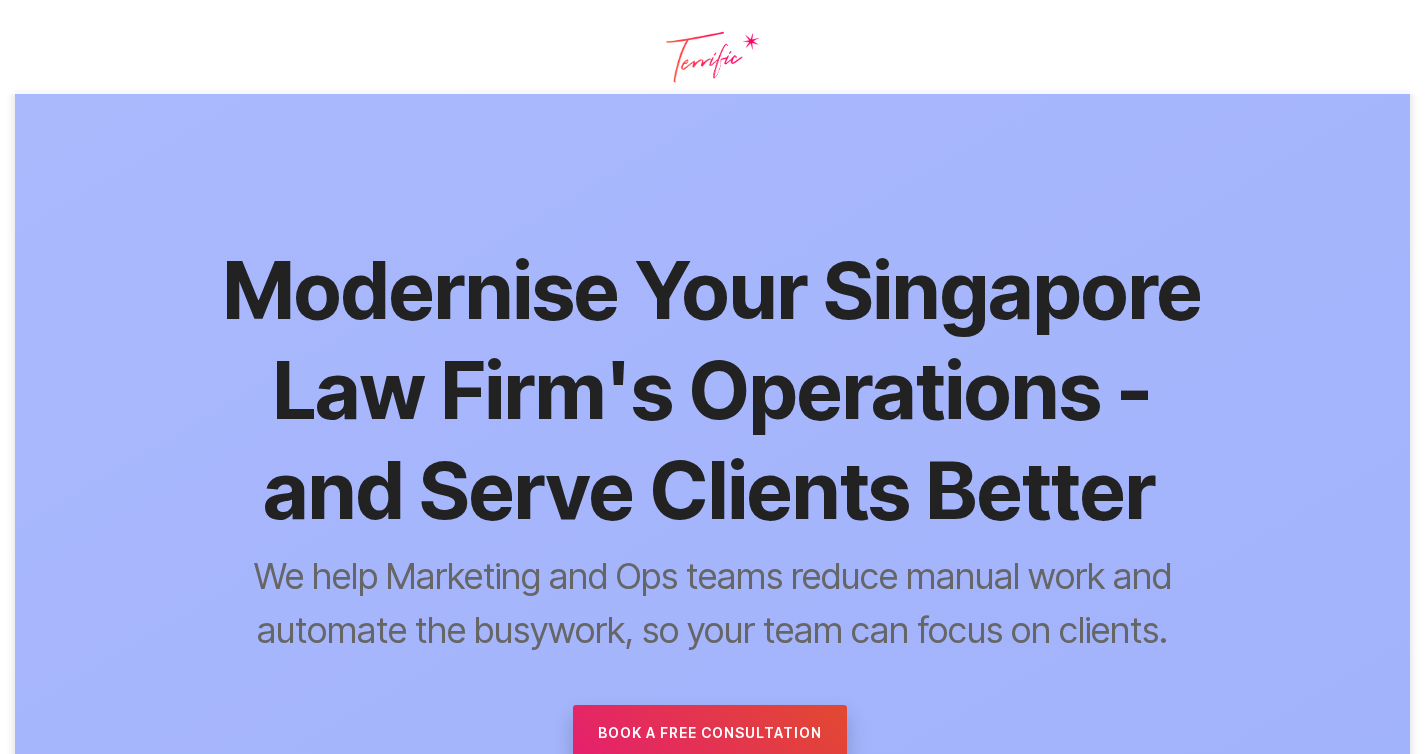 scroll, scrollTop: 0, scrollLeft: 0, axis: both 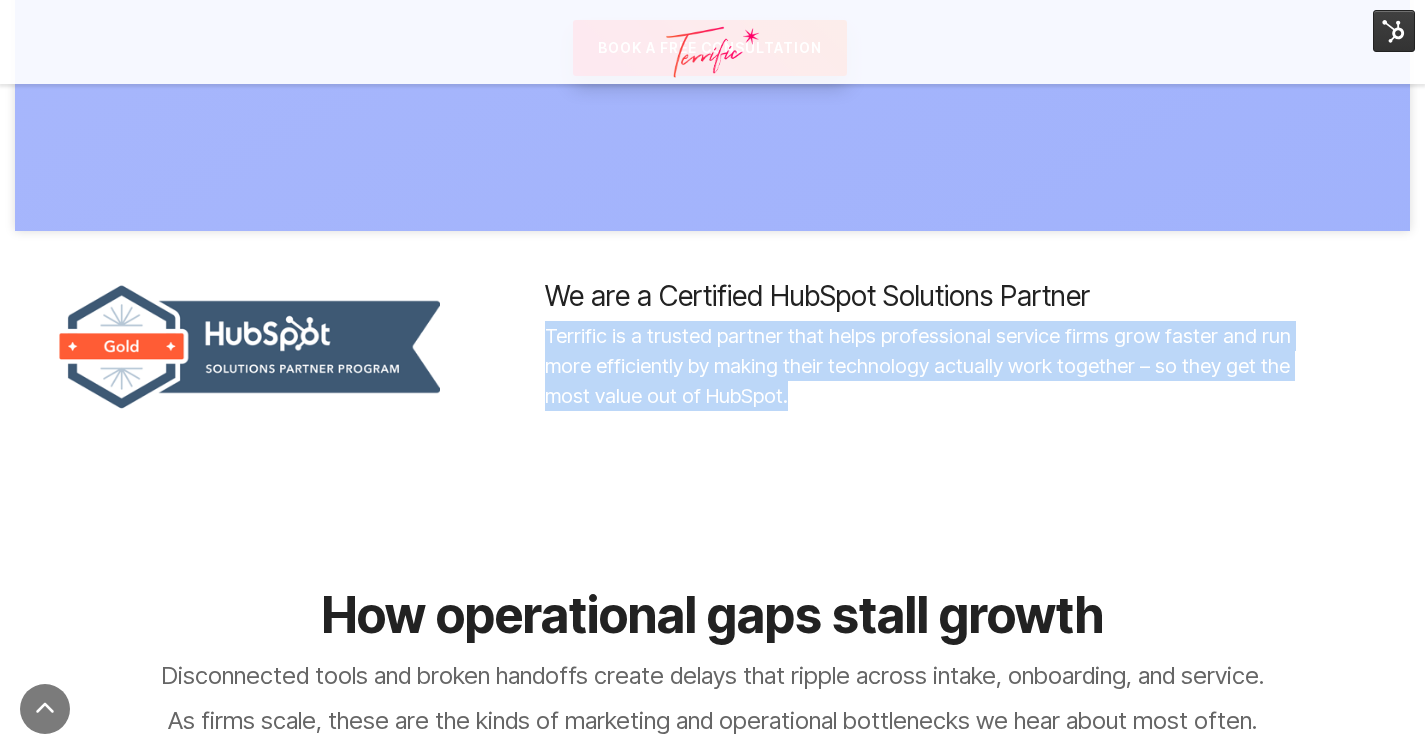 drag, startPoint x: 825, startPoint y: 404, endPoint x: 544, endPoint y: 340, distance: 288.1961 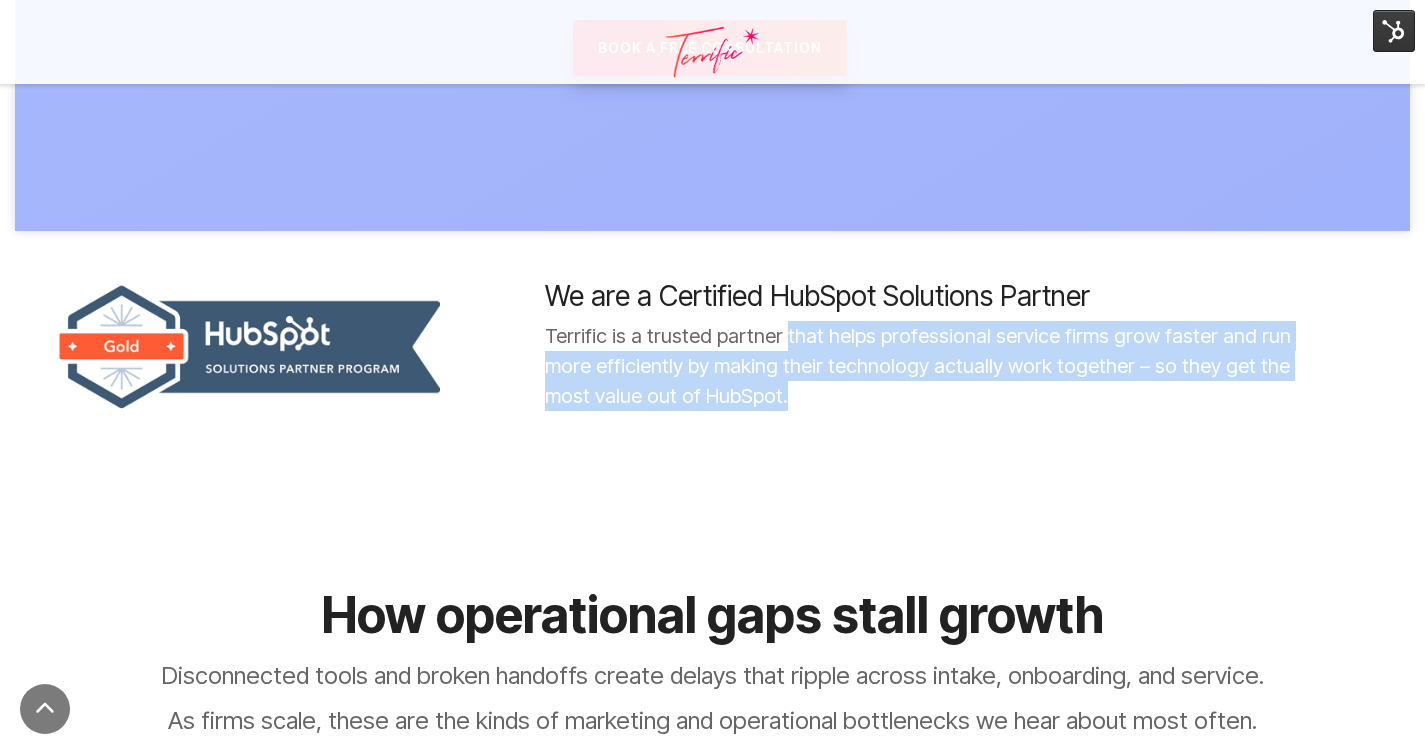 drag, startPoint x: 774, startPoint y: 335, endPoint x: 842, endPoint y: 428, distance: 115.2085 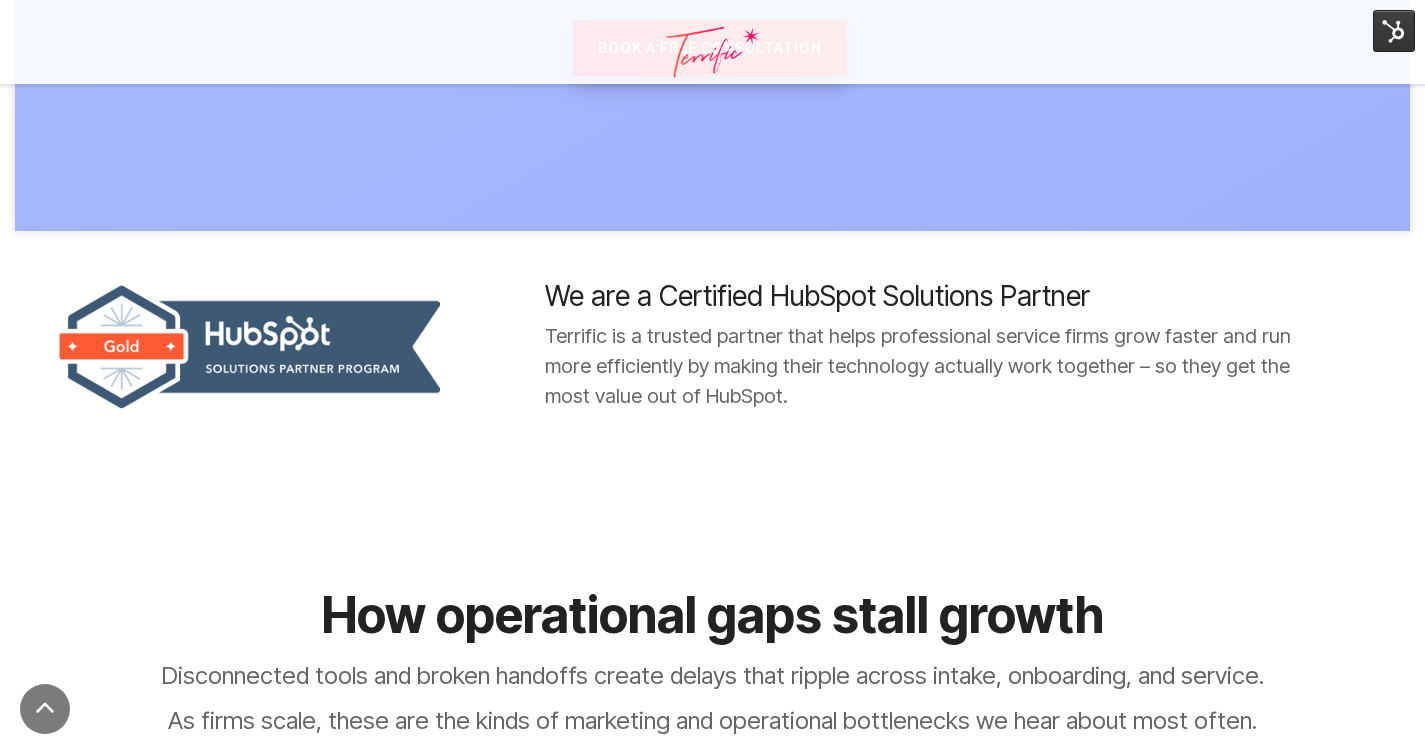 click on "We are a Certified HubSpot Solutions Partner
Terrific is a trusted partner that helps professional service firms grow faster and run more efficiently by making their technology actually work together – so they get the most value out of HubSpot." at bounding box center [712, 362] 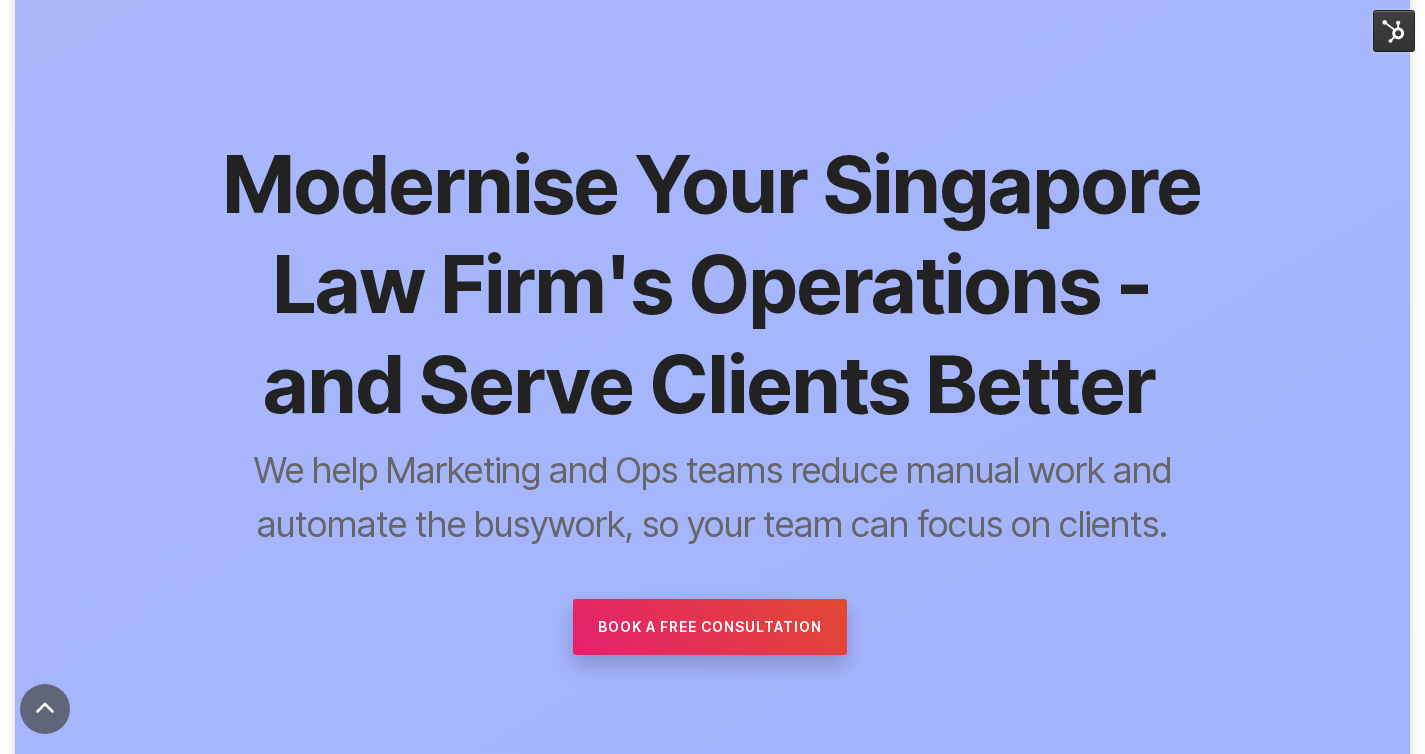 scroll, scrollTop: 122, scrollLeft: 0, axis: vertical 